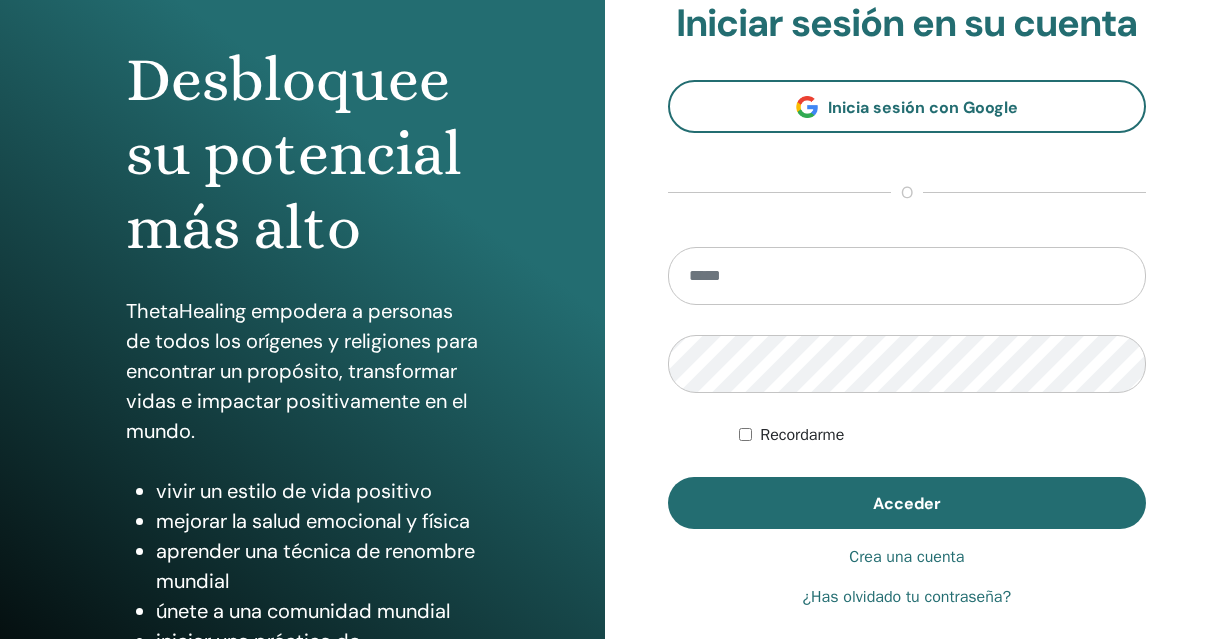 scroll, scrollTop: 246, scrollLeft: 0, axis: vertical 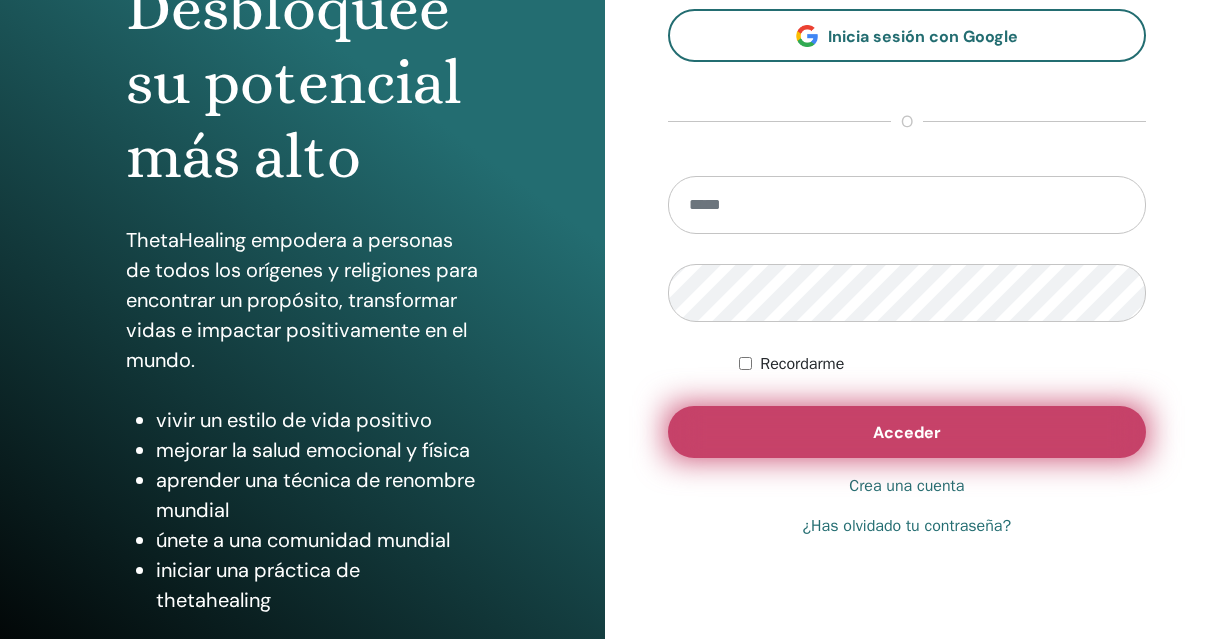 type on "**********" 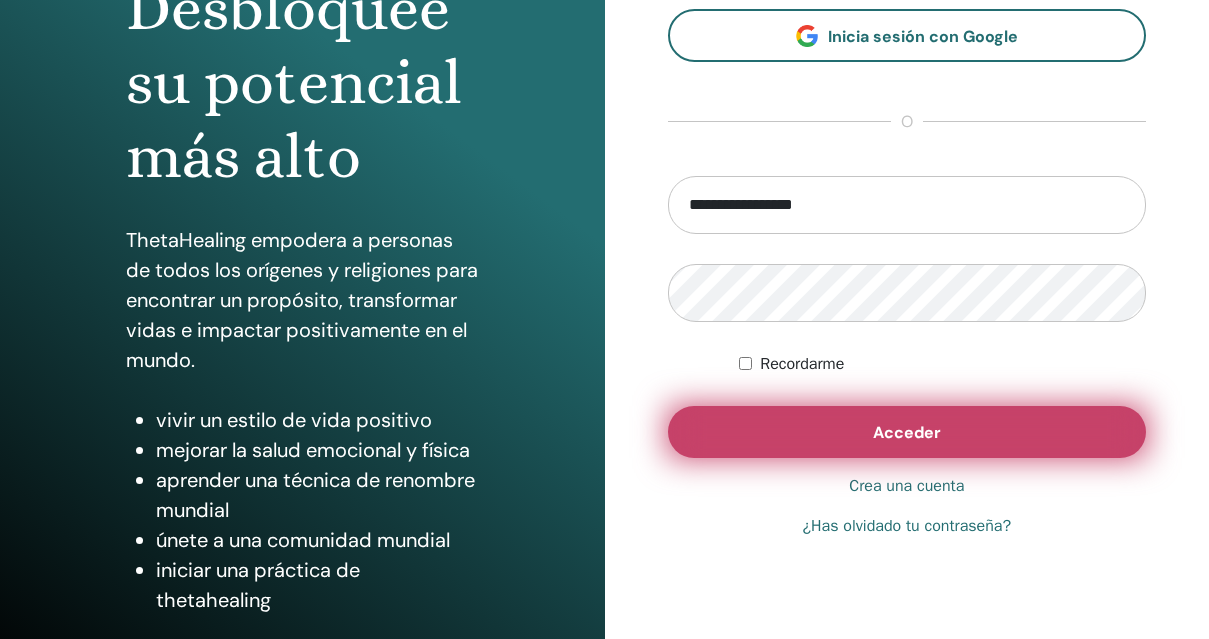 click on "Acceder" at bounding box center (907, 432) 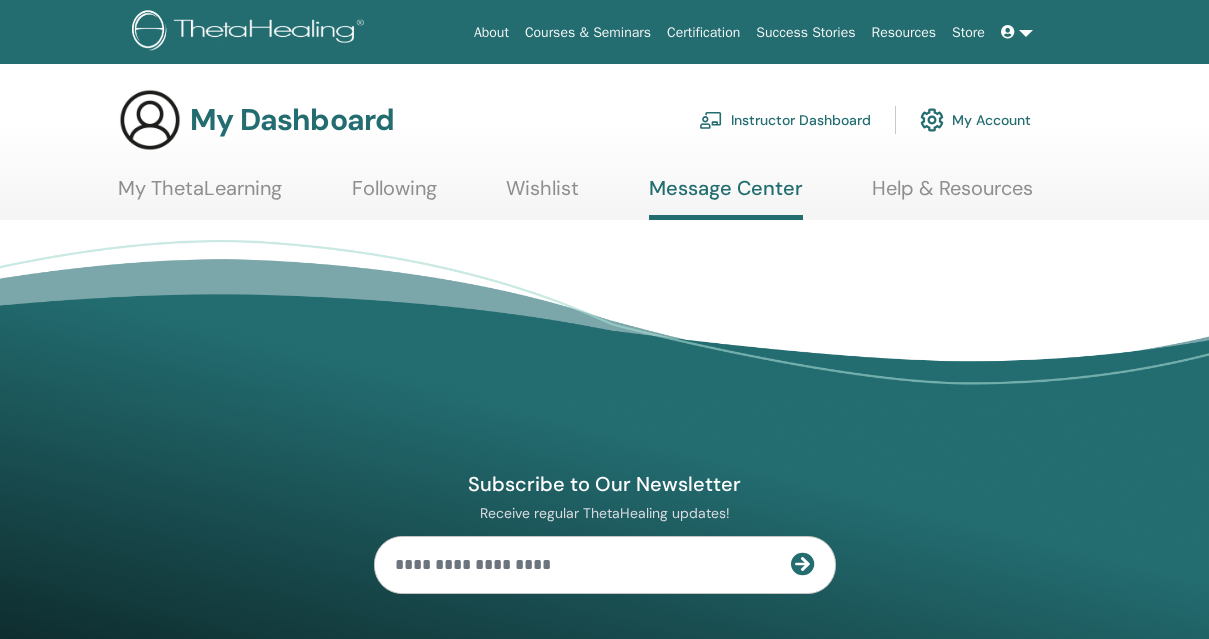 scroll, scrollTop: 0, scrollLeft: 0, axis: both 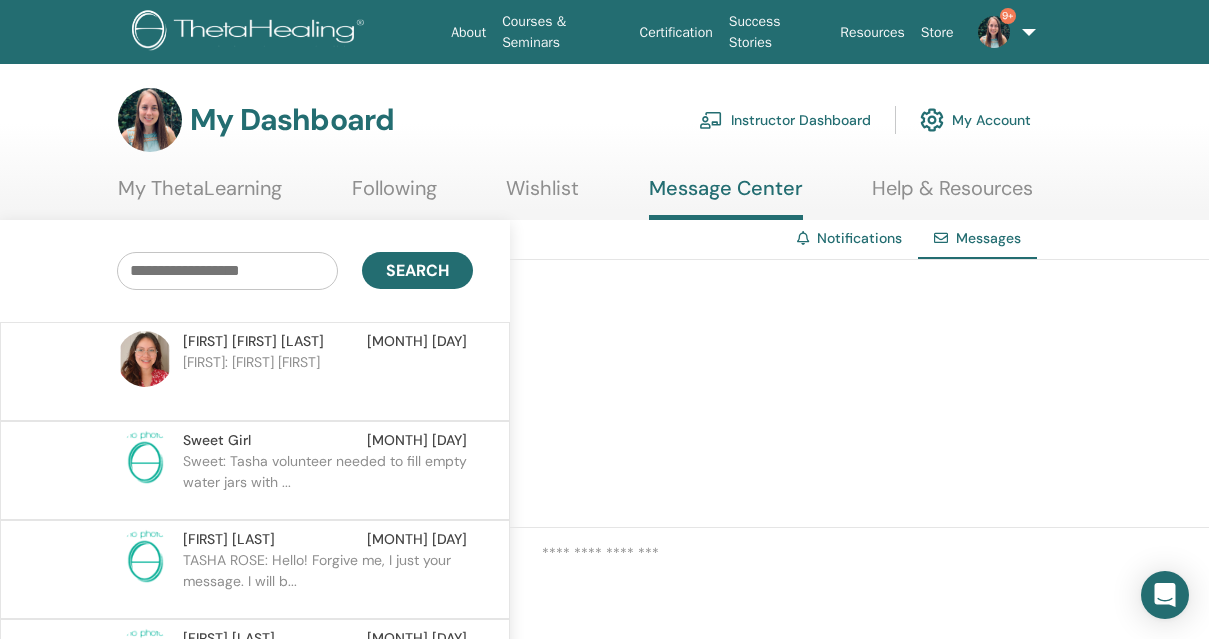click on "Instructor Dashboard" at bounding box center [785, 120] 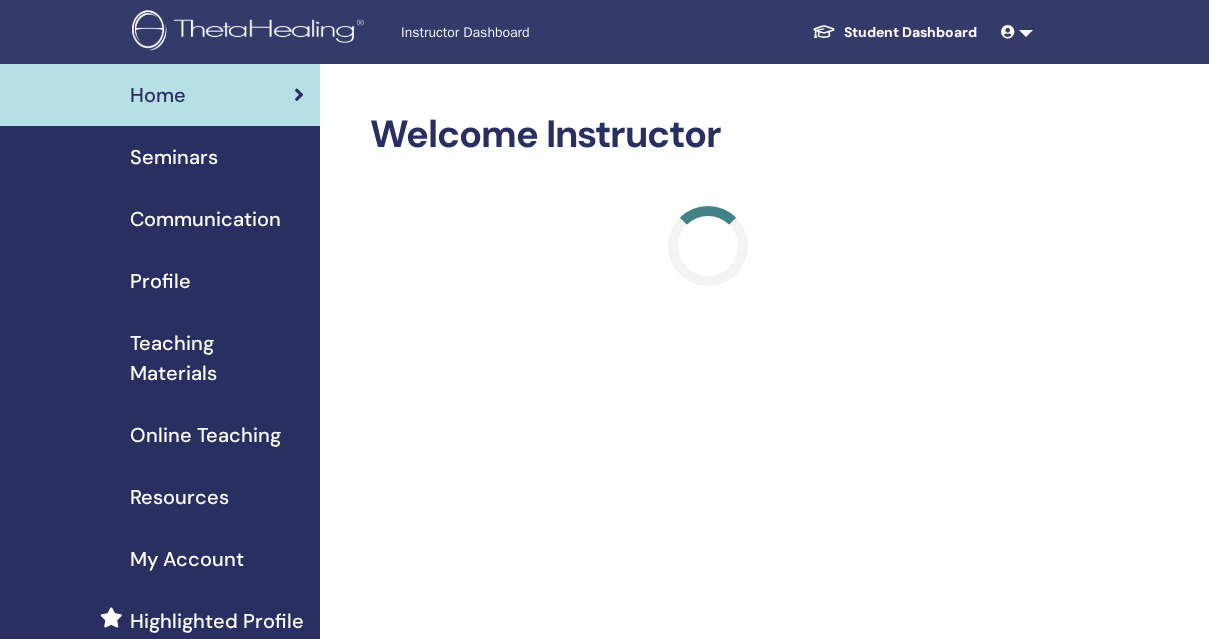 scroll, scrollTop: 0, scrollLeft: 0, axis: both 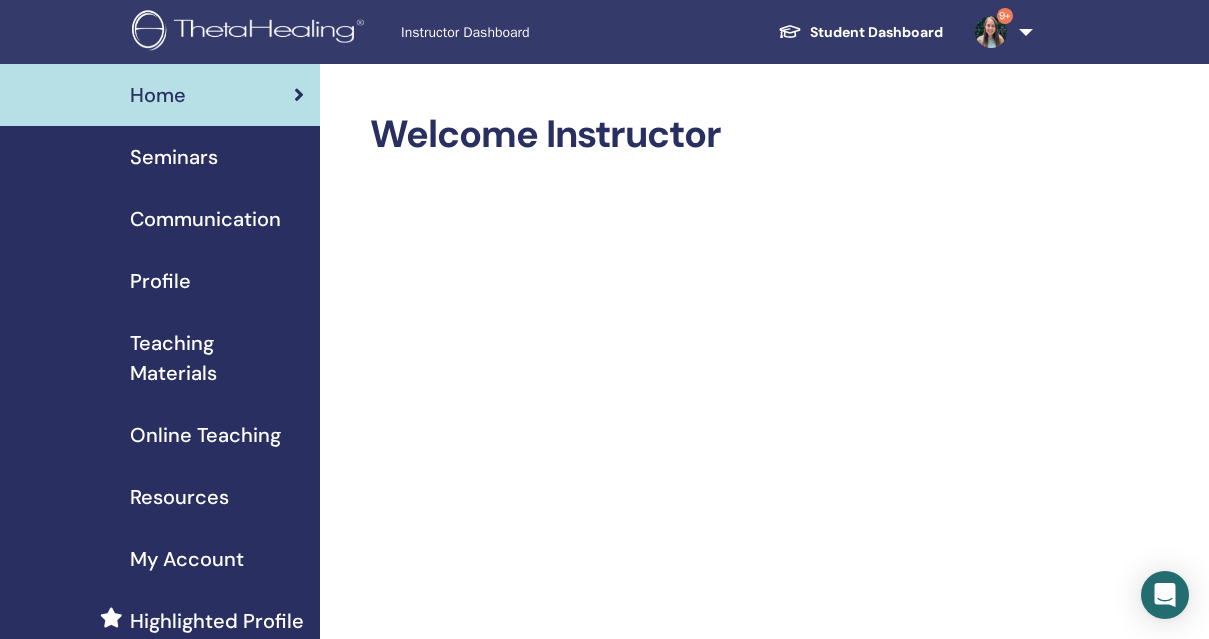 click on "9+" at bounding box center (1000, 32) 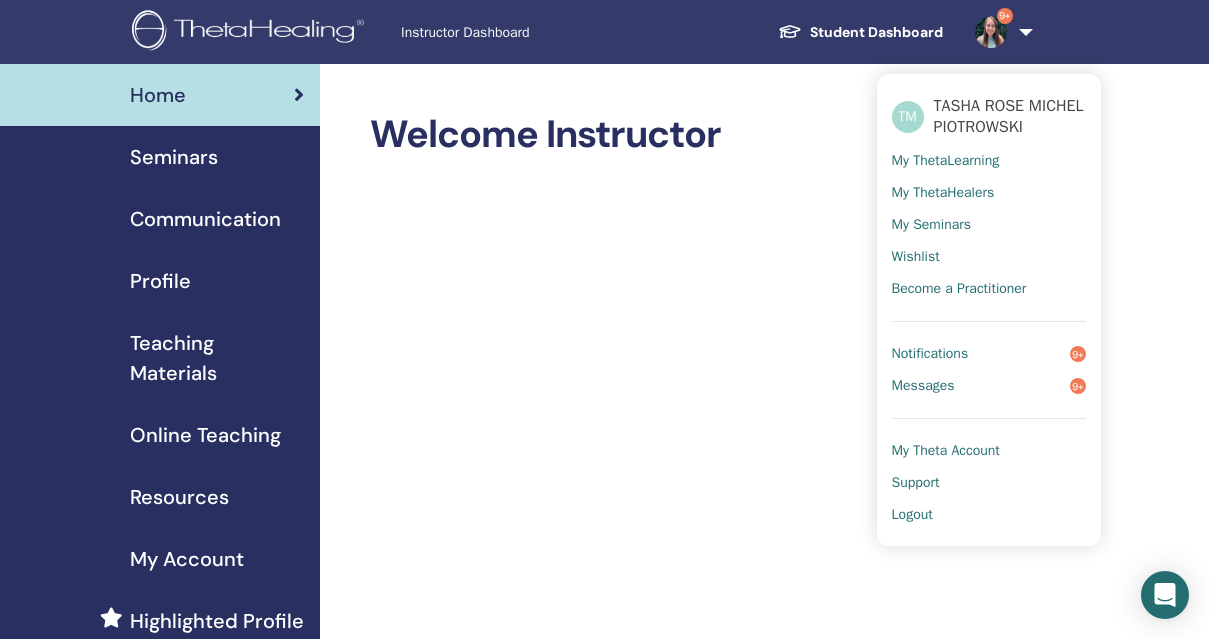 click on "Logout" at bounding box center [912, 515] 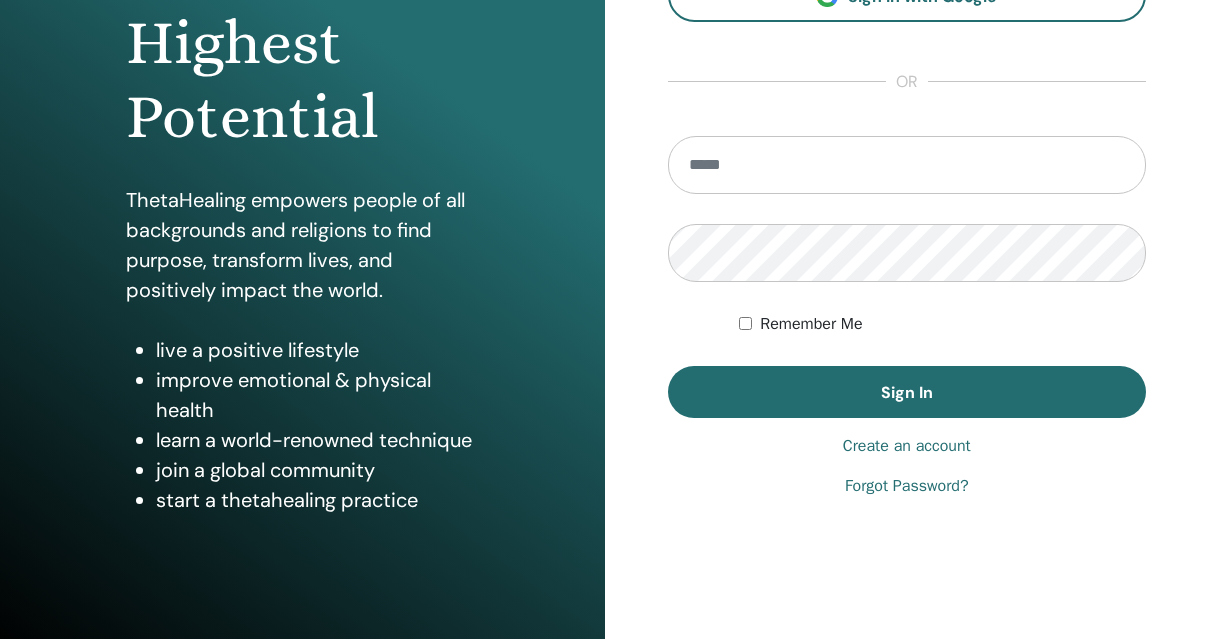 scroll, scrollTop: 321, scrollLeft: 0, axis: vertical 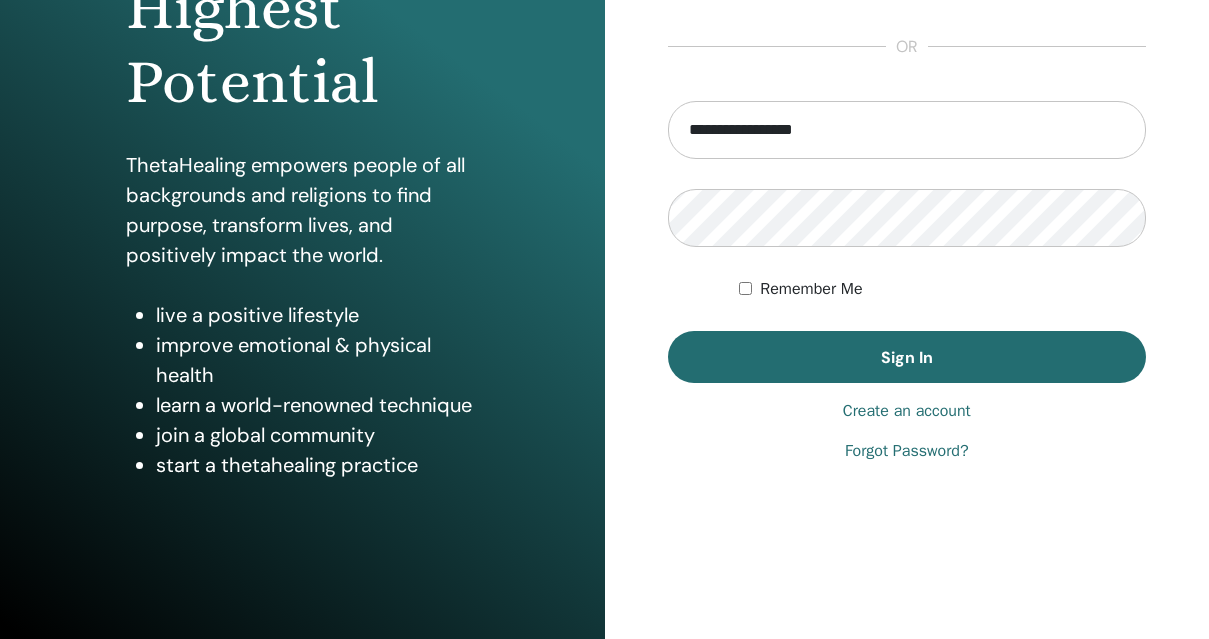 click on "**********" at bounding box center (907, 130) 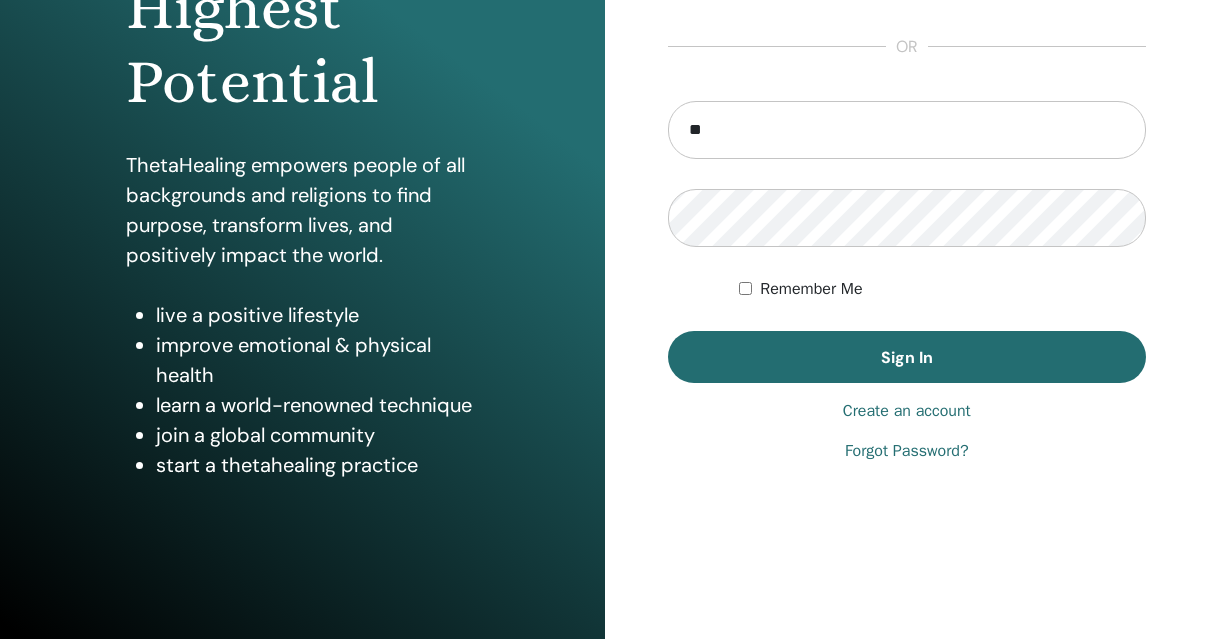type on "*" 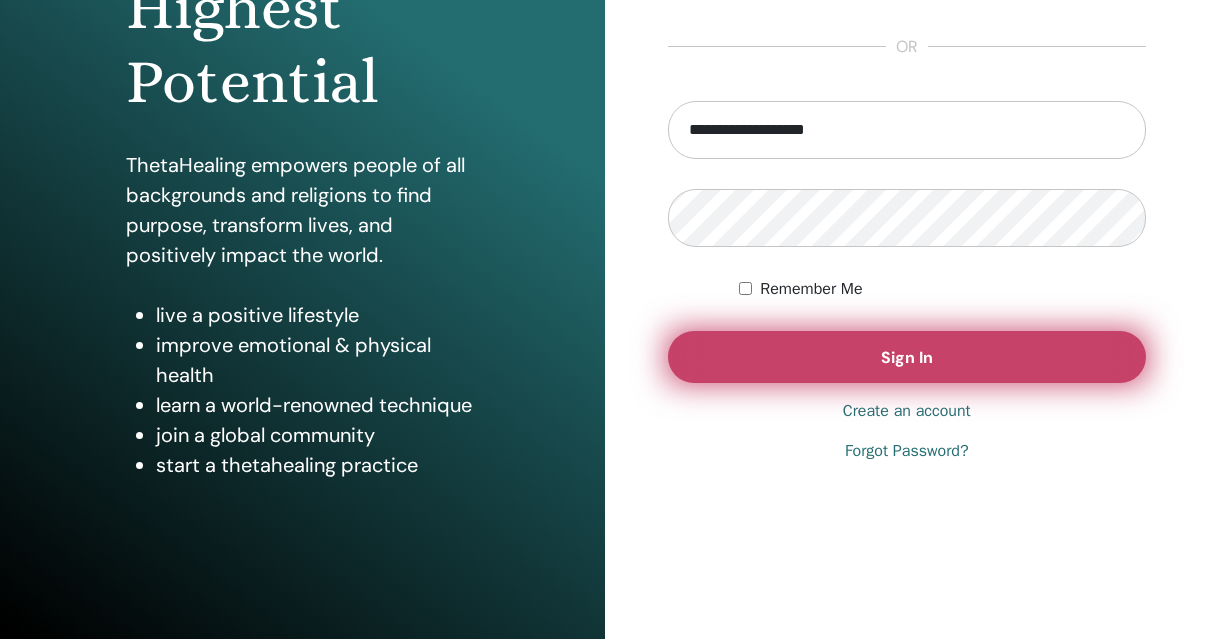 click on "Sign In" at bounding box center [907, 357] 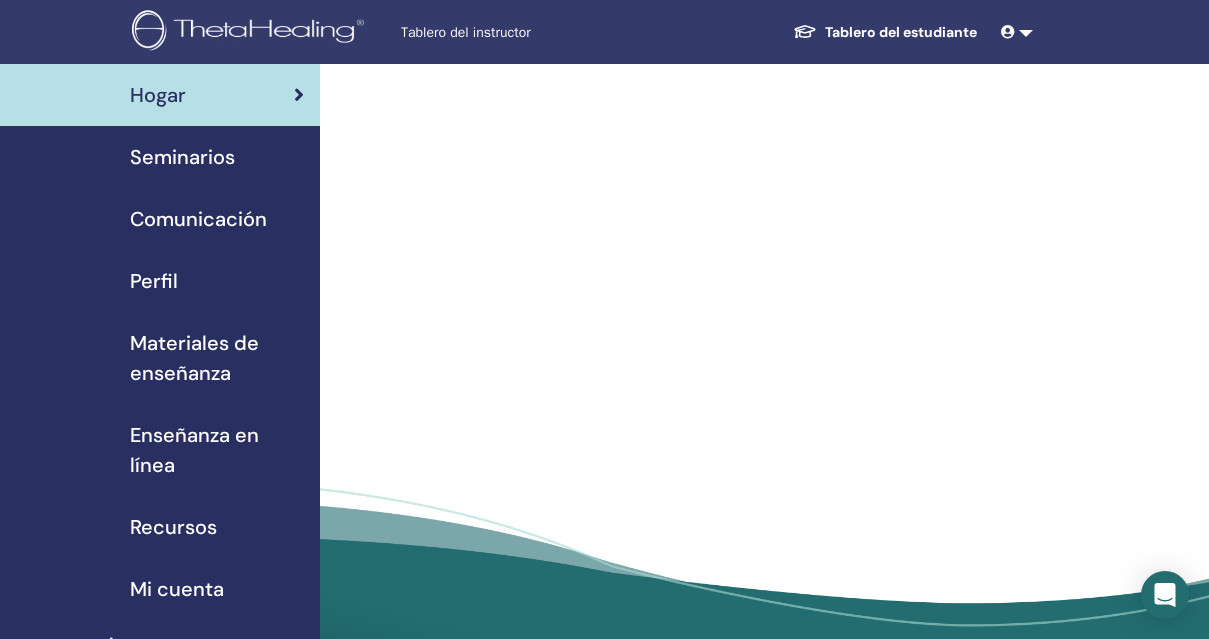 scroll, scrollTop: 0, scrollLeft: 0, axis: both 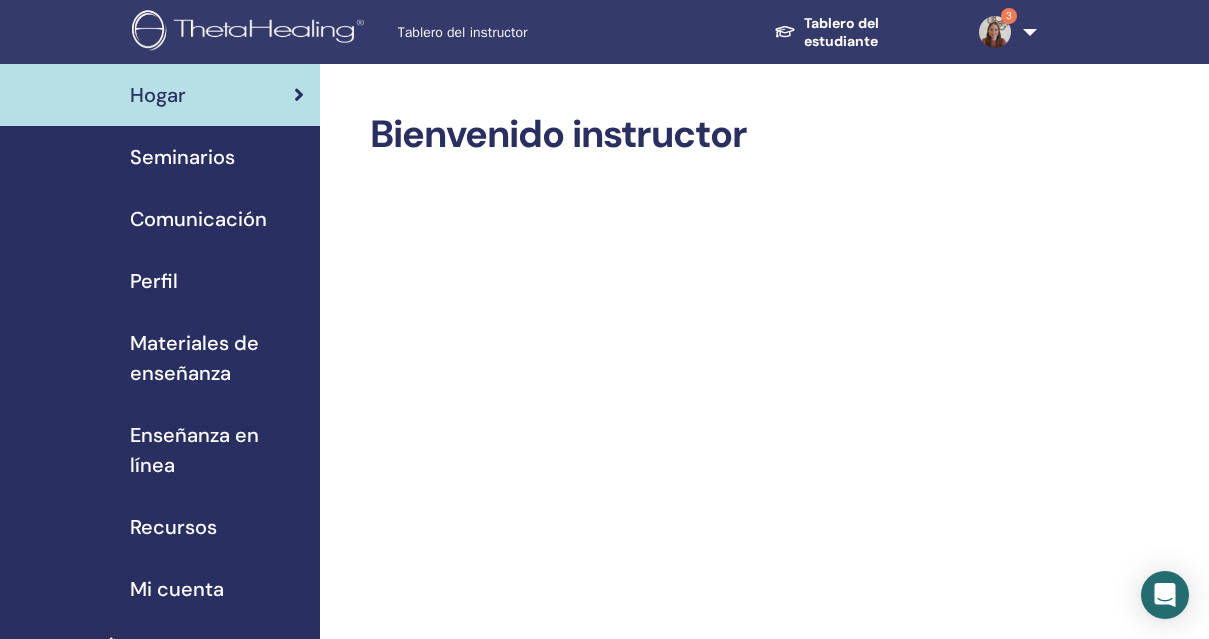 click on "Seminarios" at bounding box center [182, 157] 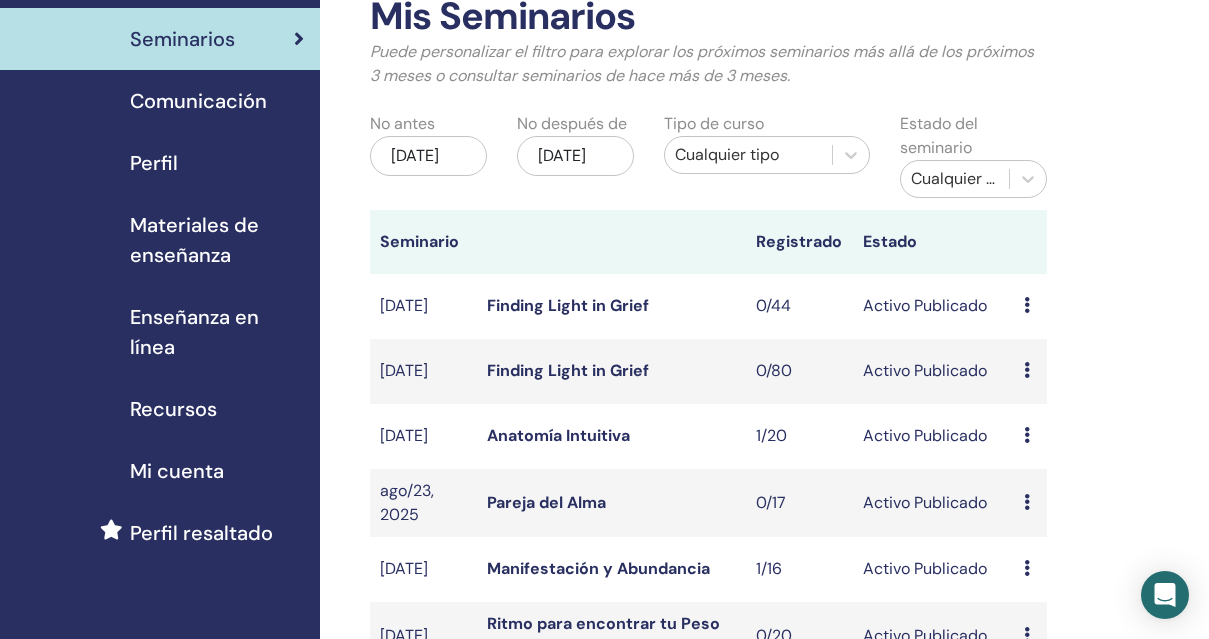 scroll, scrollTop: 122, scrollLeft: 0, axis: vertical 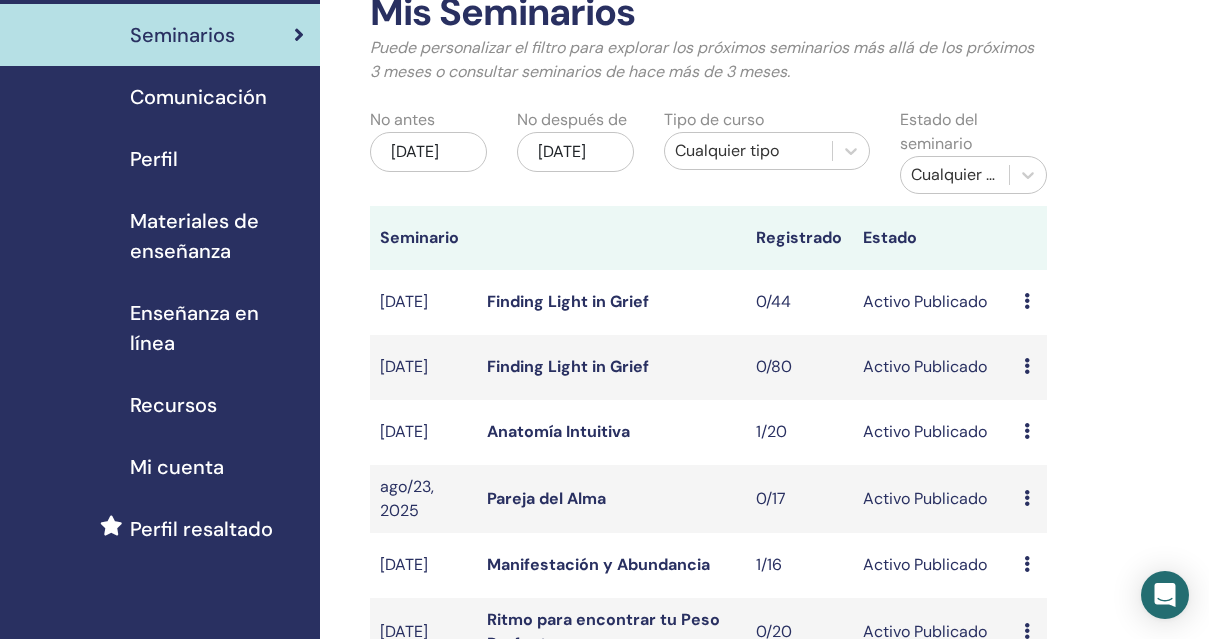 click at bounding box center (1027, 366) 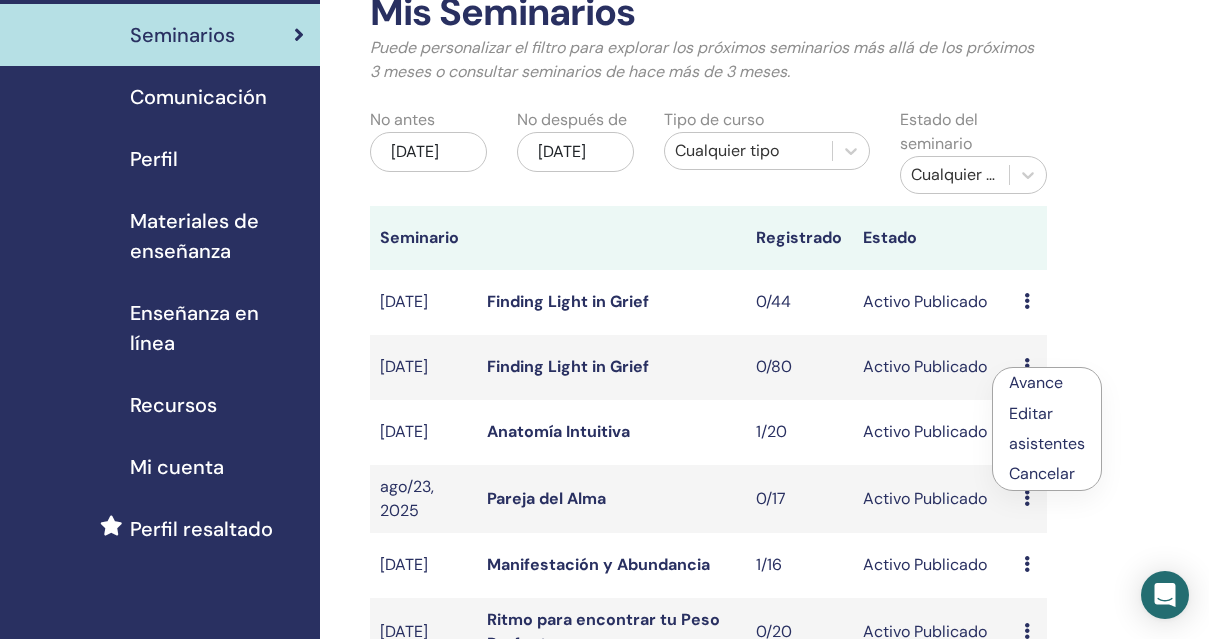 click on "asistentes" at bounding box center (1047, 443) 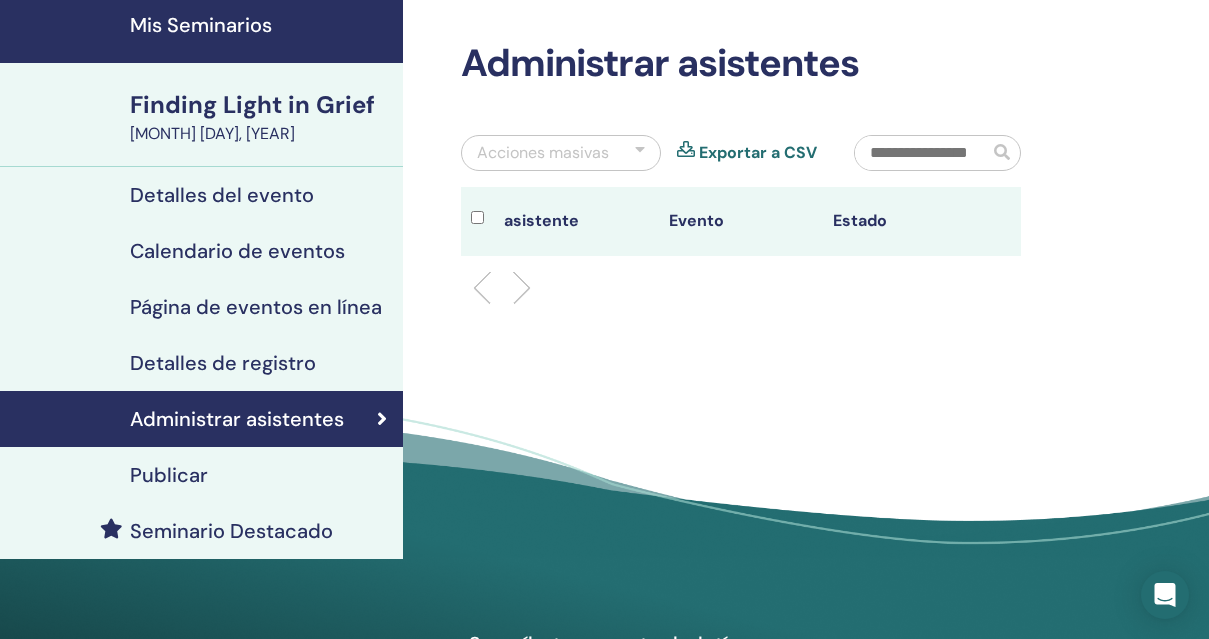 scroll, scrollTop: 0, scrollLeft: 0, axis: both 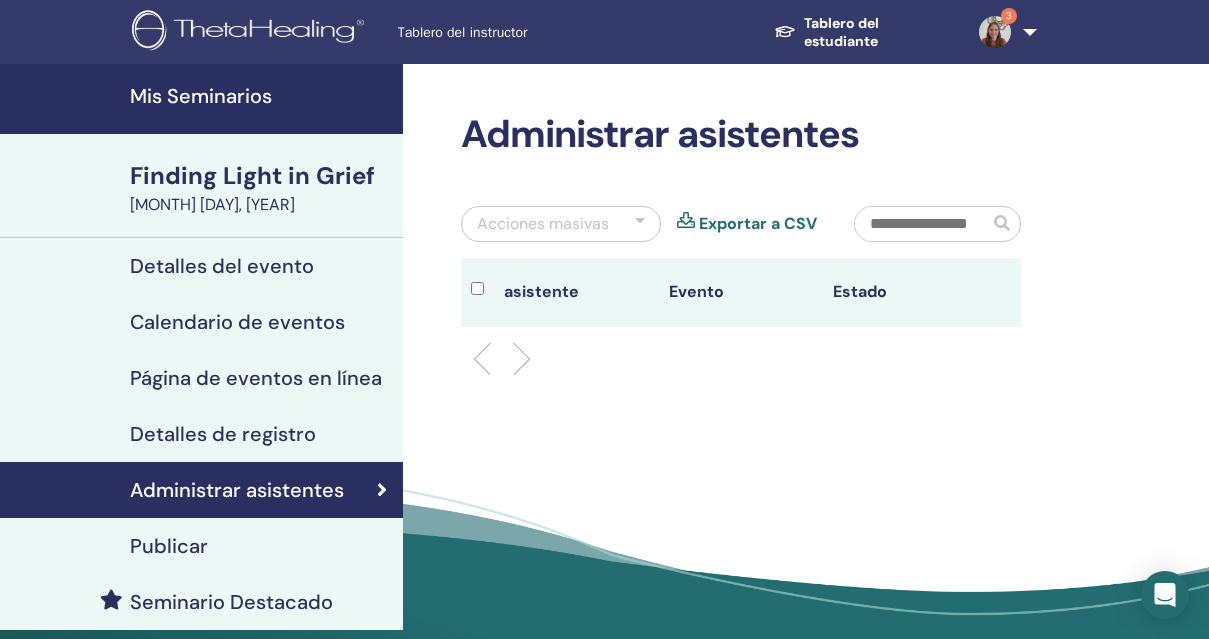click on "Publicar" at bounding box center (169, 546) 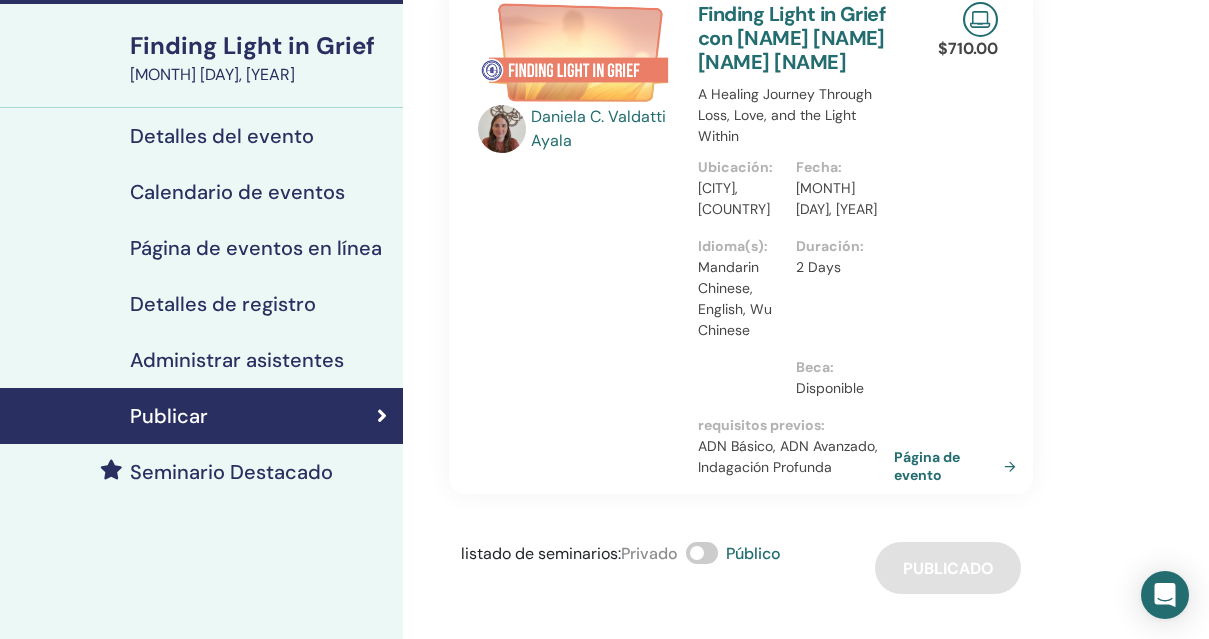 scroll, scrollTop: 157, scrollLeft: 0, axis: vertical 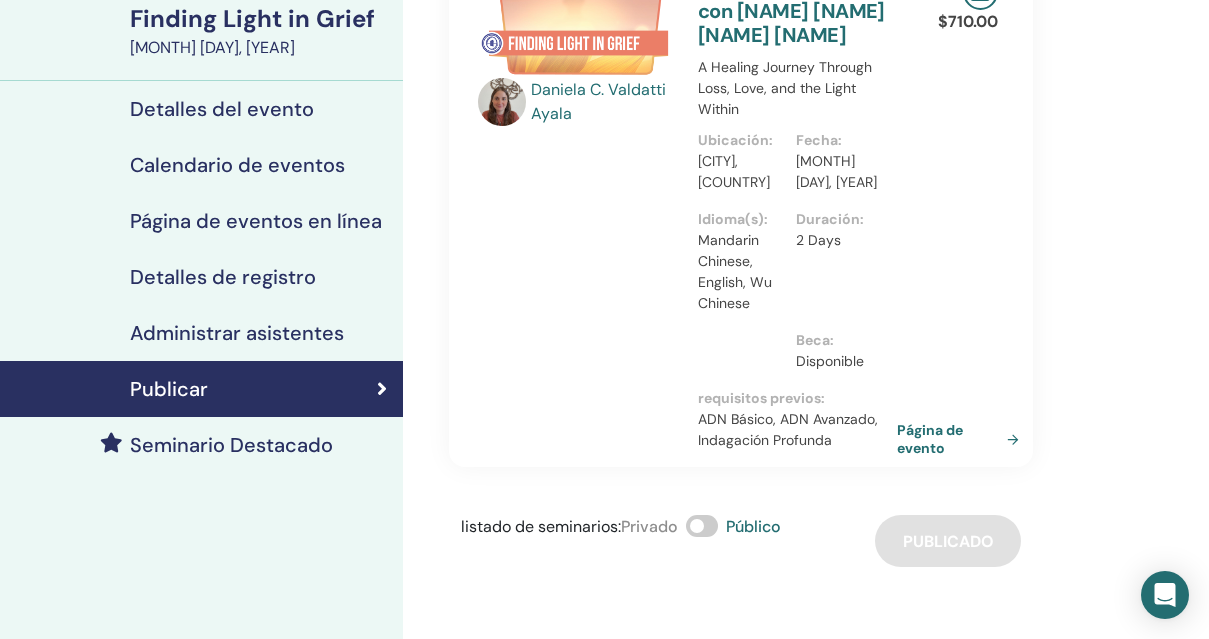 click on "Página de evento" at bounding box center [962, 439] 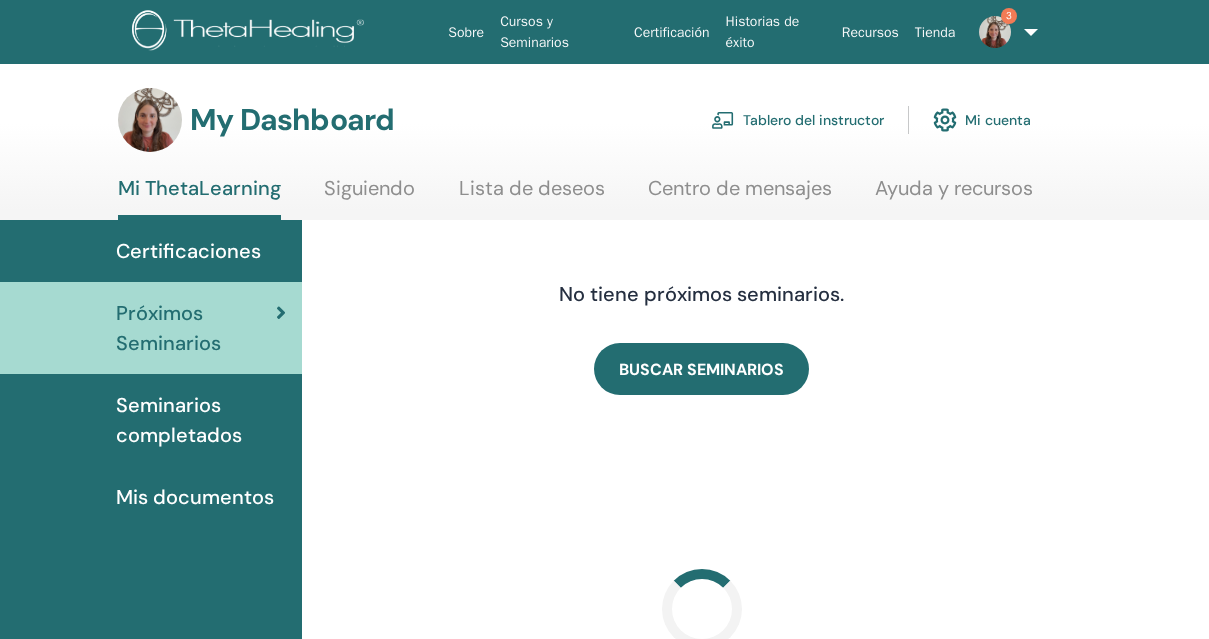 scroll, scrollTop: 0, scrollLeft: 0, axis: both 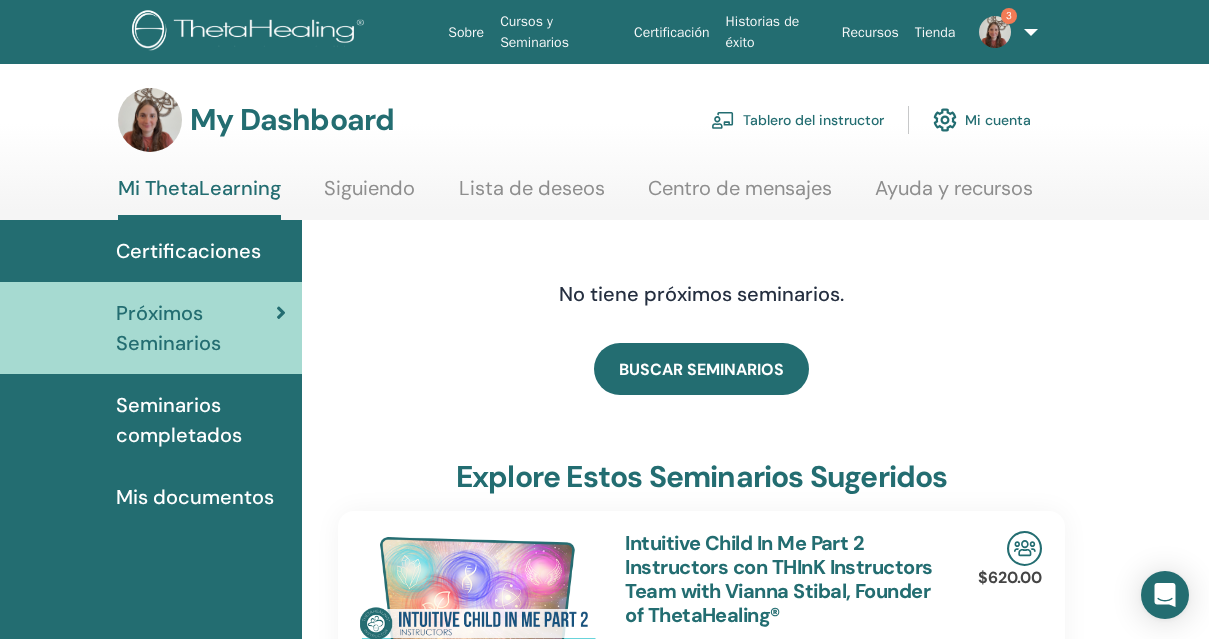 click on "Tablero del instructor" at bounding box center [797, 120] 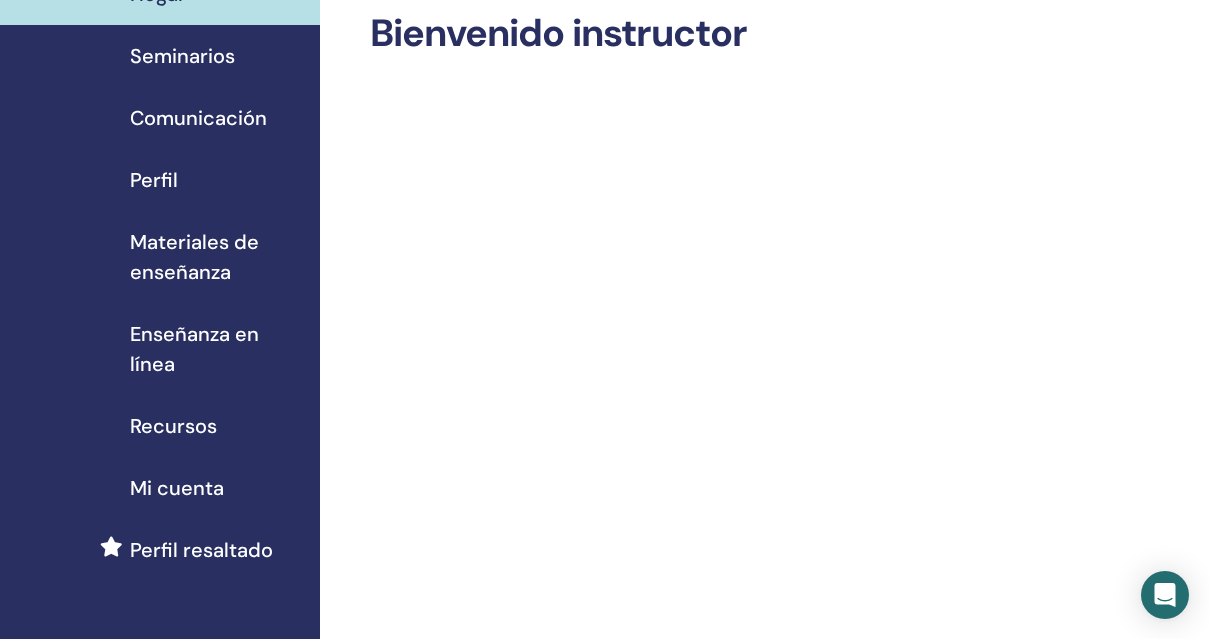 scroll, scrollTop: 0, scrollLeft: 0, axis: both 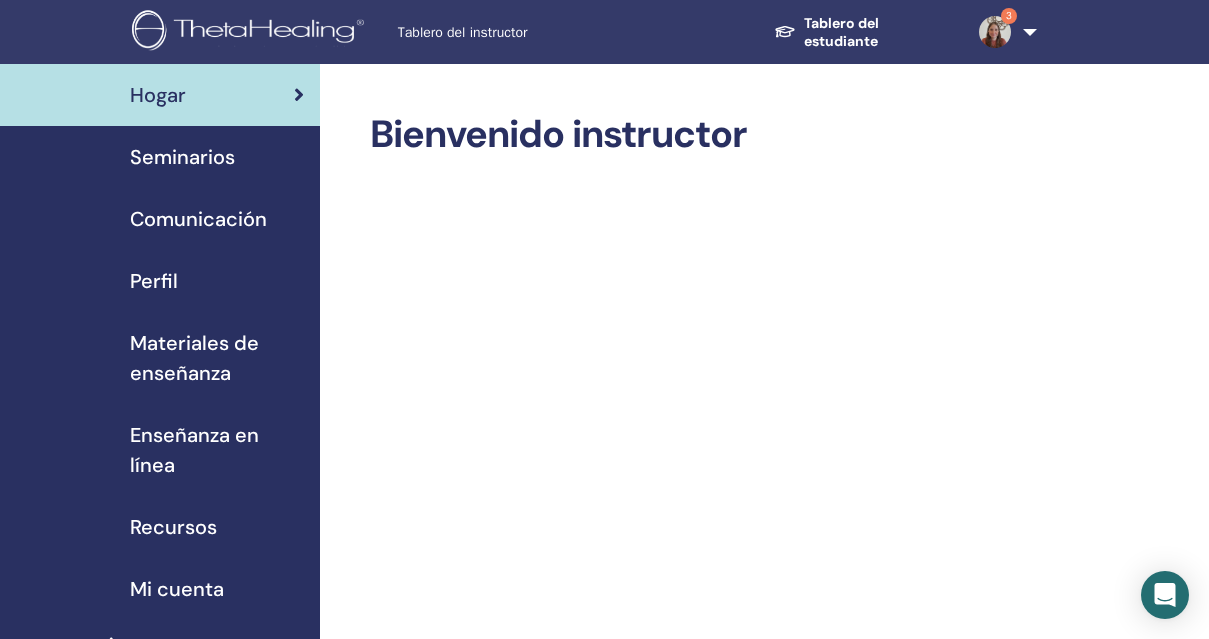 click on "Seminarios" at bounding box center [182, 157] 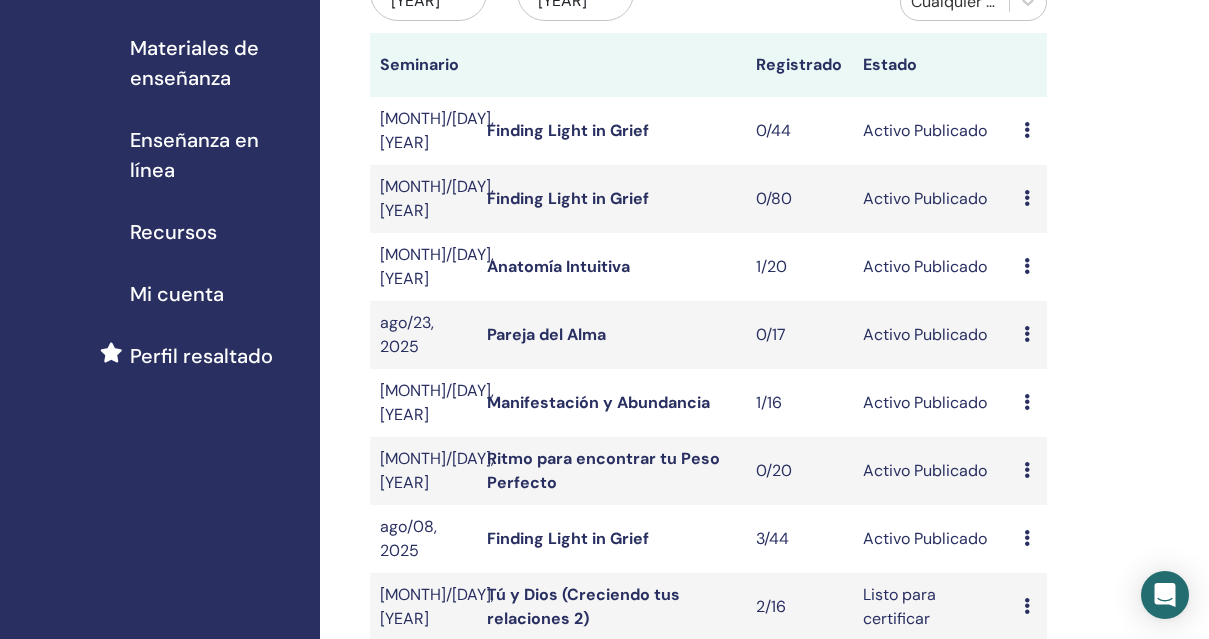 scroll, scrollTop: 332, scrollLeft: 0, axis: vertical 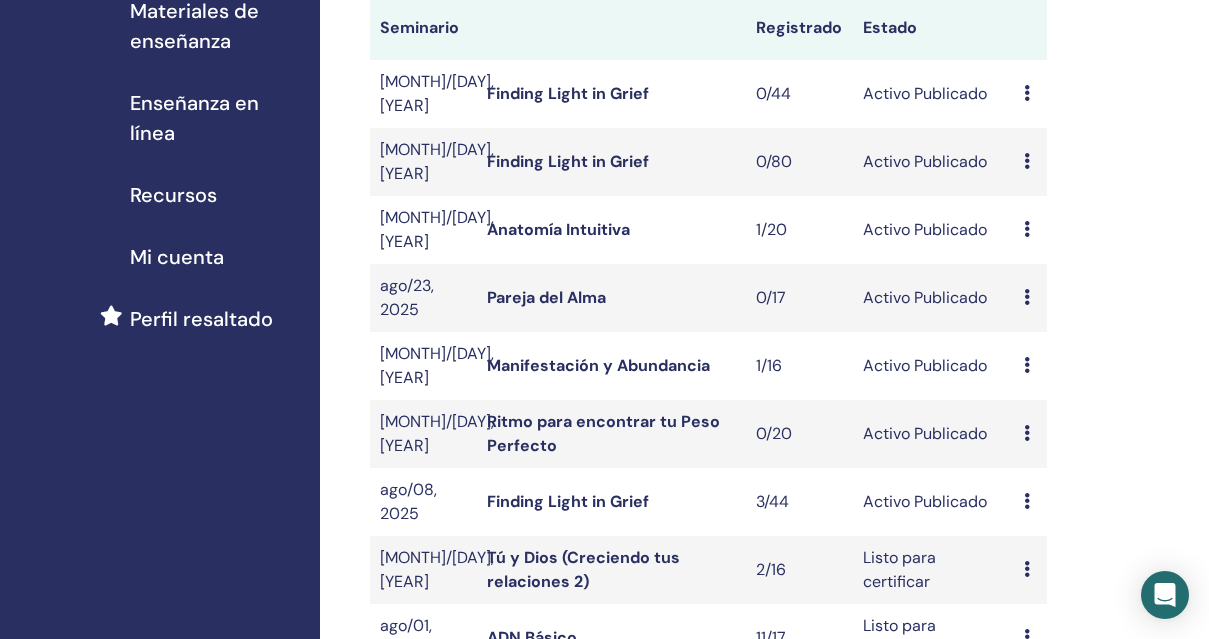 click at bounding box center [1027, 501] 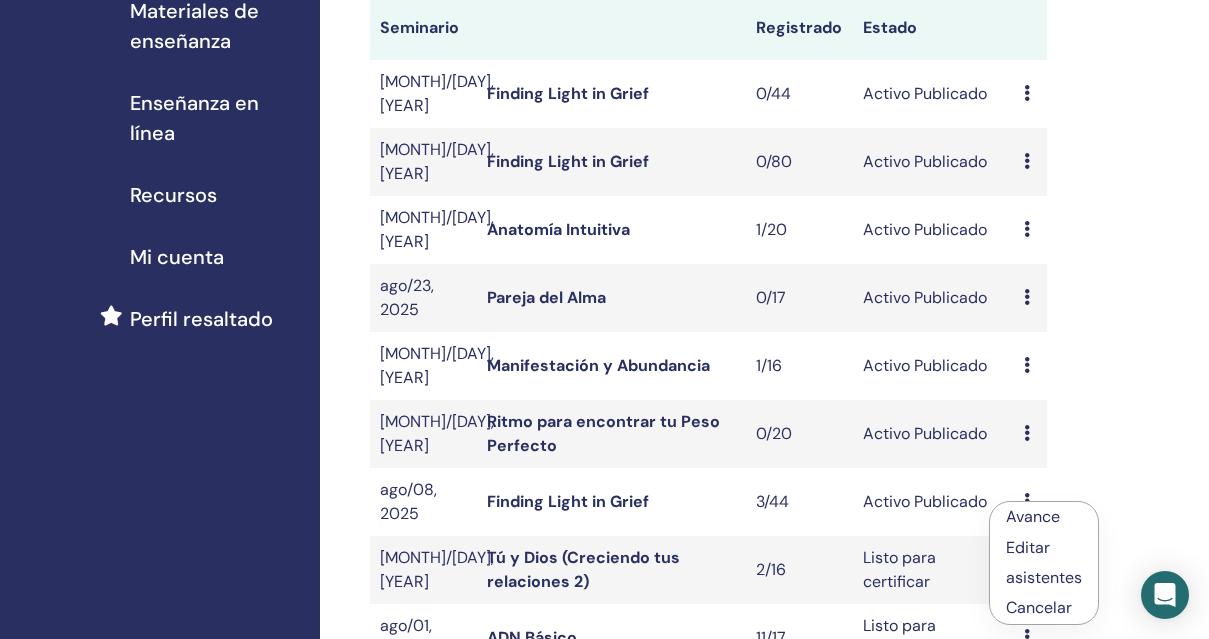 click on "asistentes" at bounding box center (1044, 577) 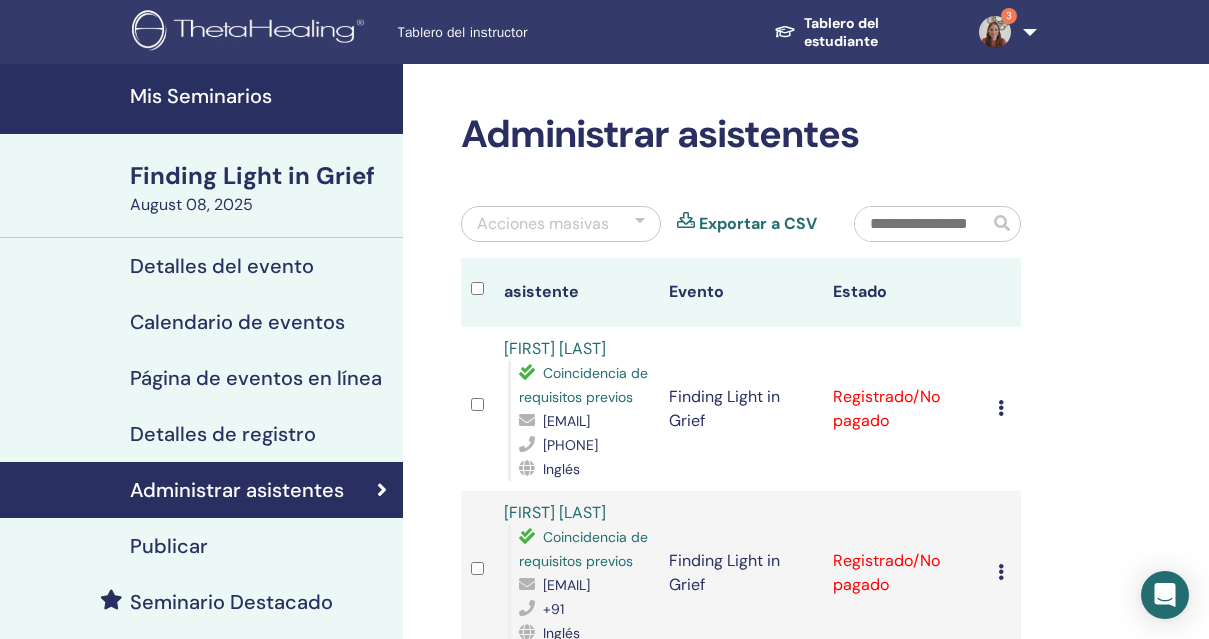 scroll, scrollTop: 2, scrollLeft: 0, axis: vertical 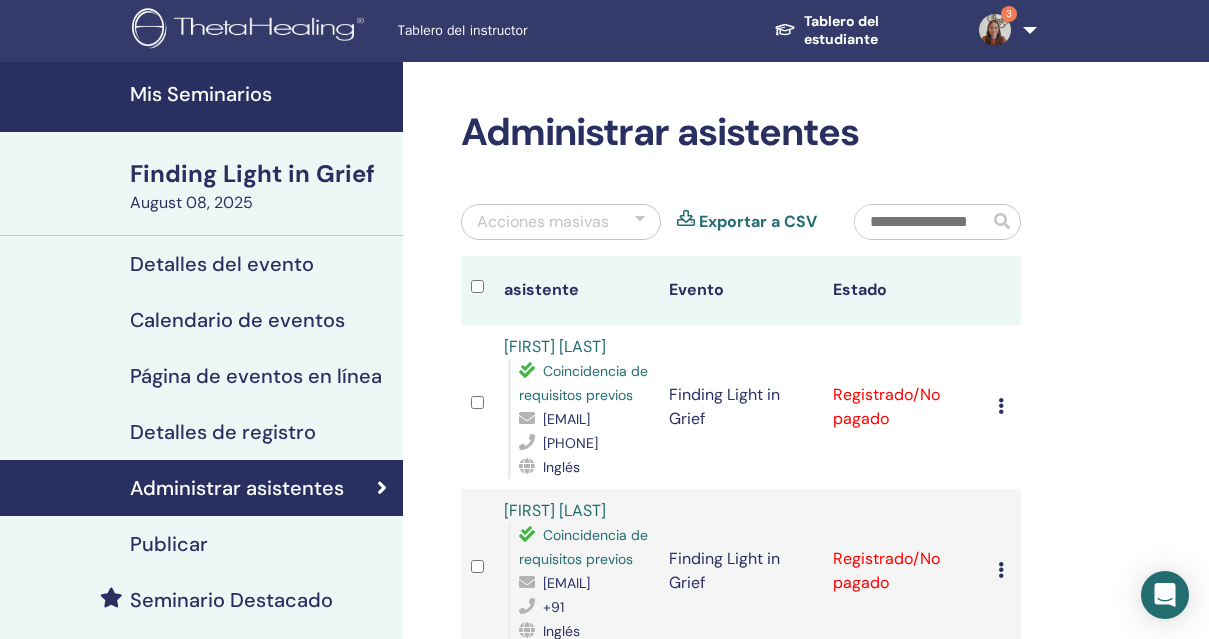 click on "Publicar" at bounding box center [201, 544] 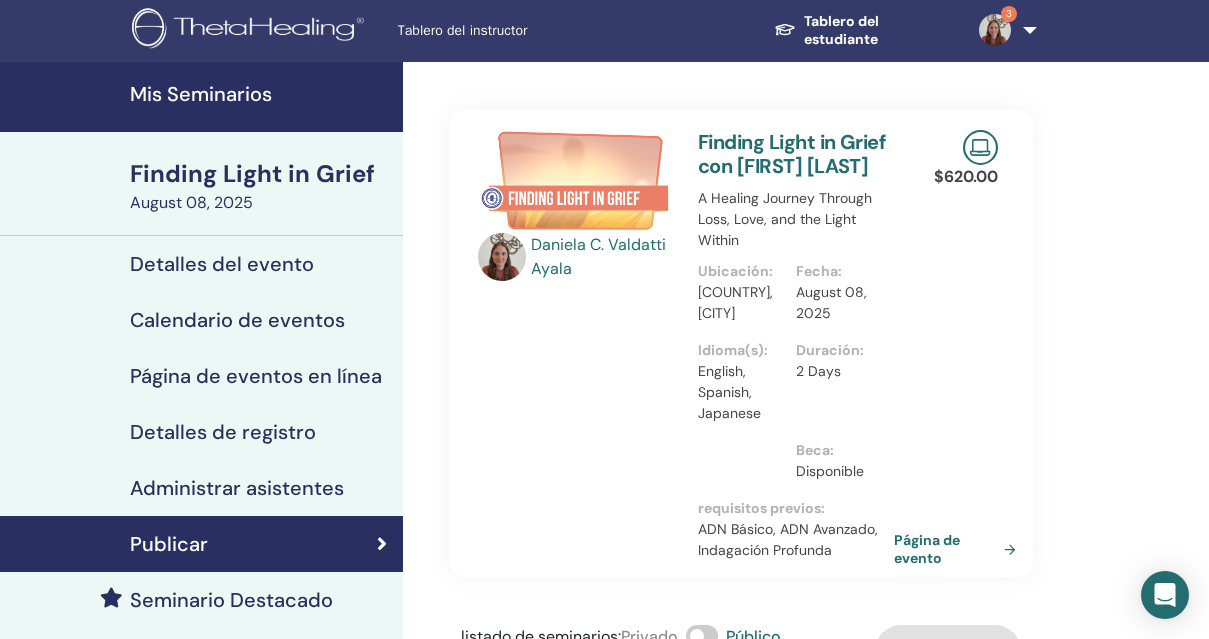 scroll, scrollTop: 195, scrollLeft: 0, axis: vertical 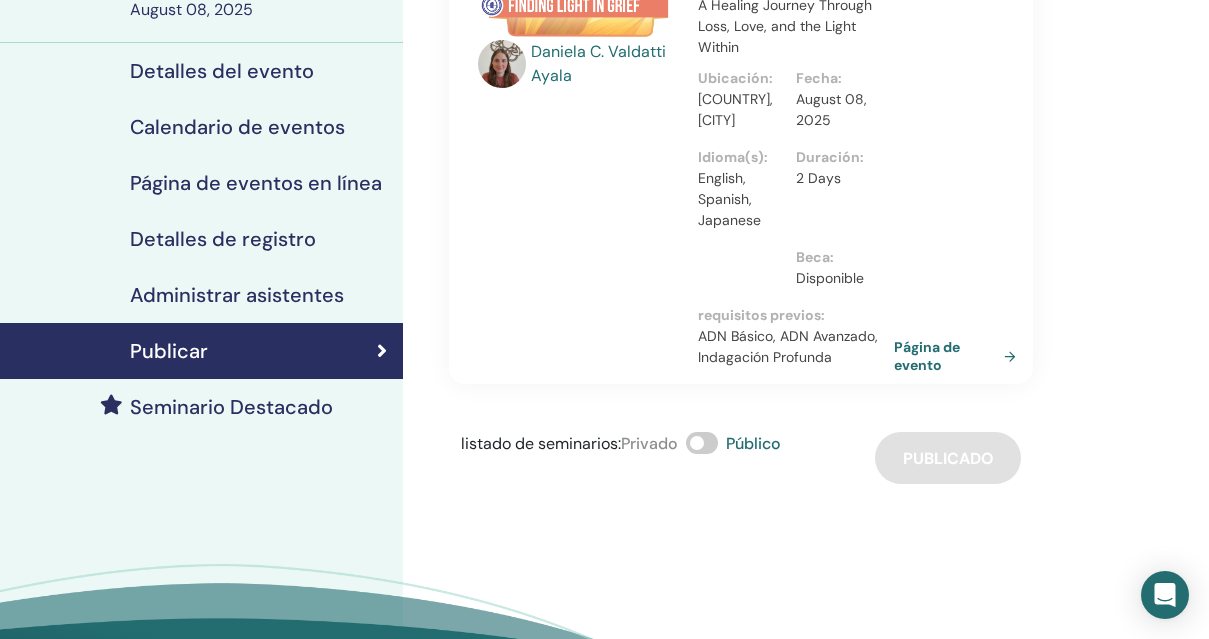 drag, startPoint x: 926, startPoint y: 389, endPoint x: 705, endPoint y: 5, distance: 443.05417 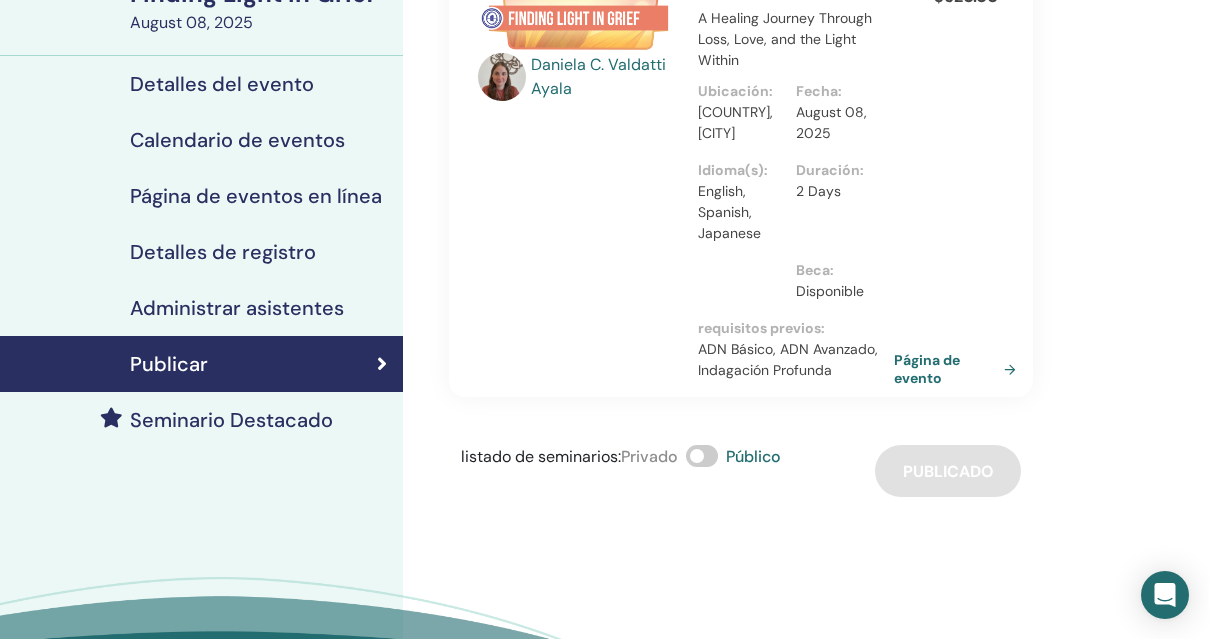 scroll, scrollTop: 0, scrollLeft: 0, axis: both 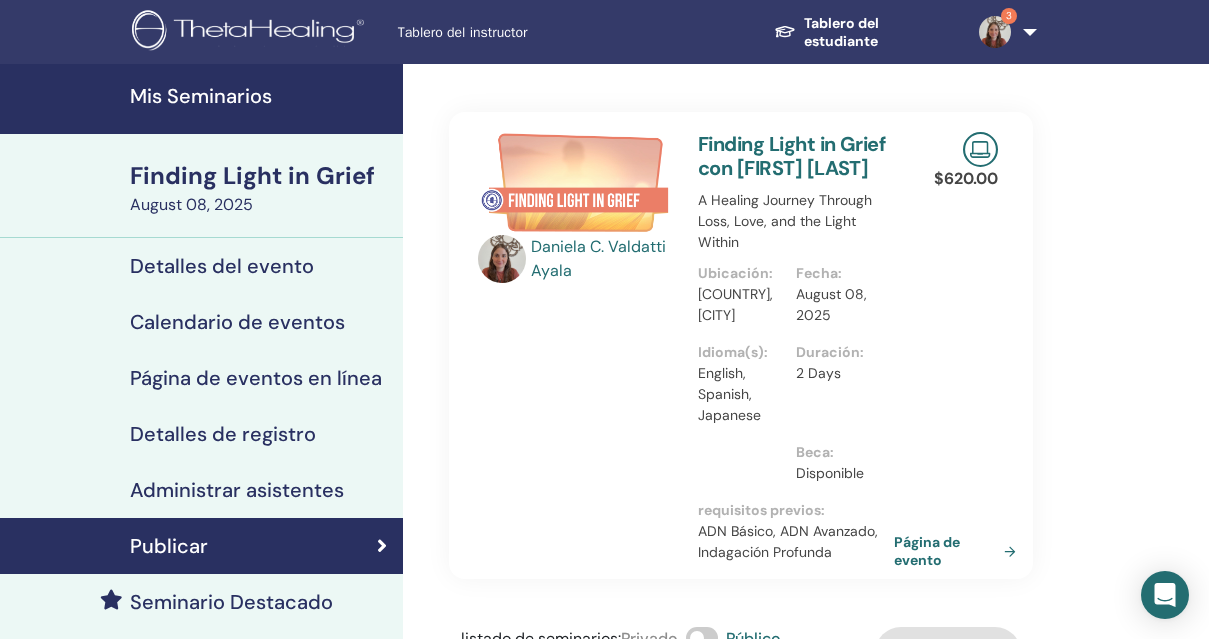 click on "Mis Seminarios" at bounding box center [260, 96] 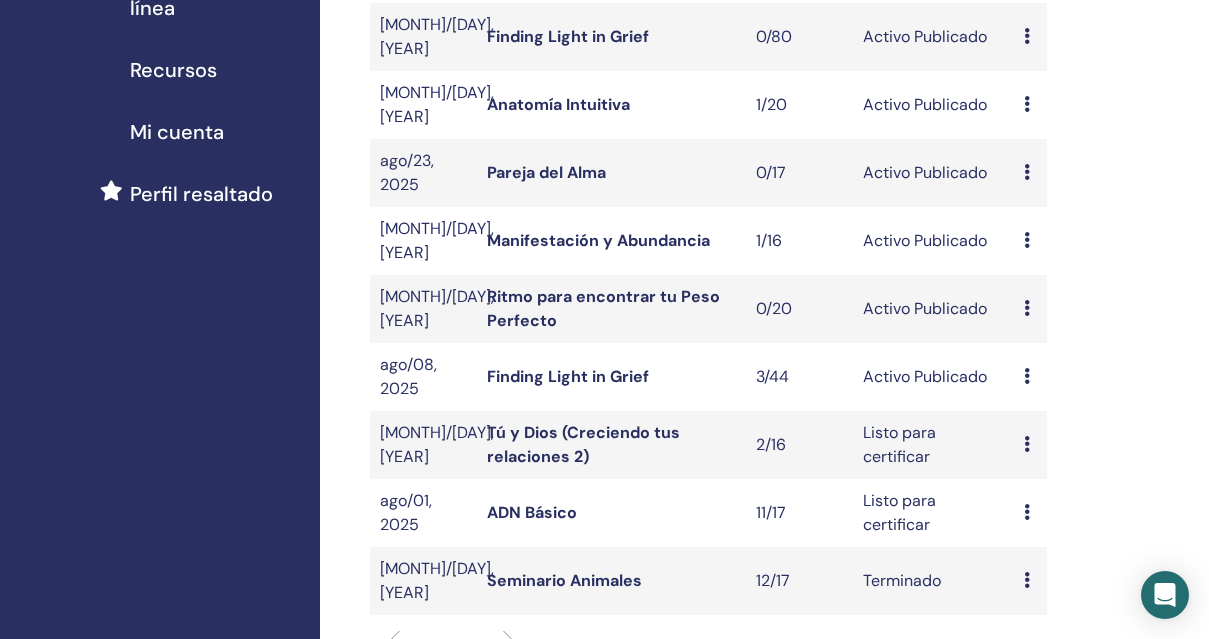 scroll, scrollTop: 225, scrollLeft: 0, axis: vertical 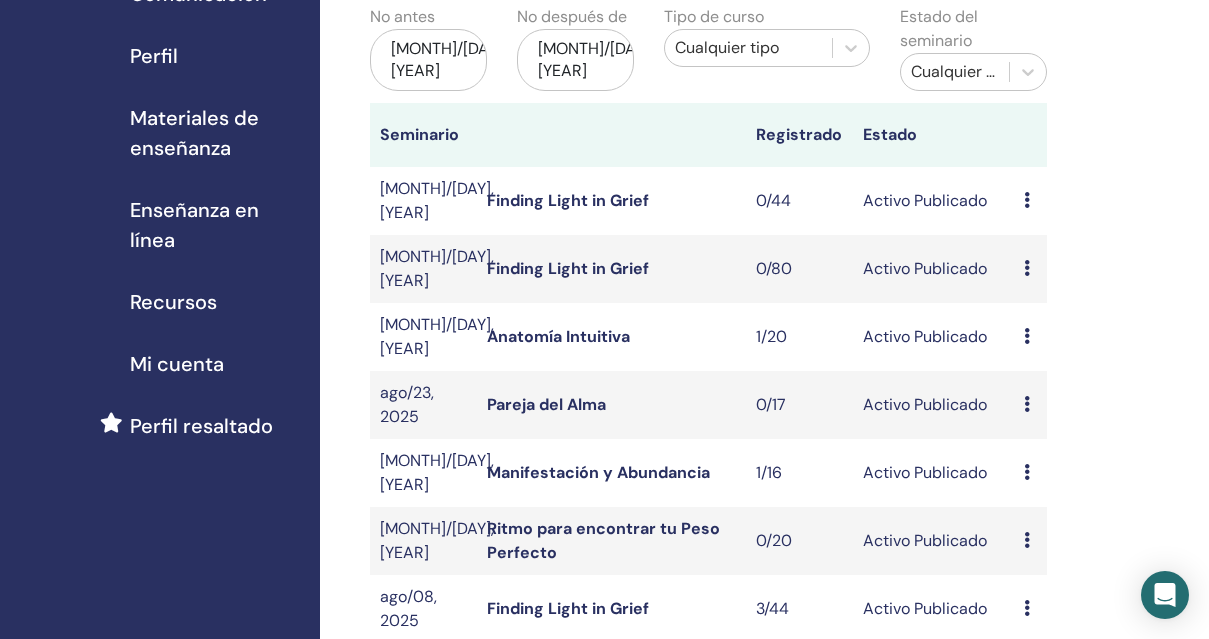 click at bounding box center (1027, 200) 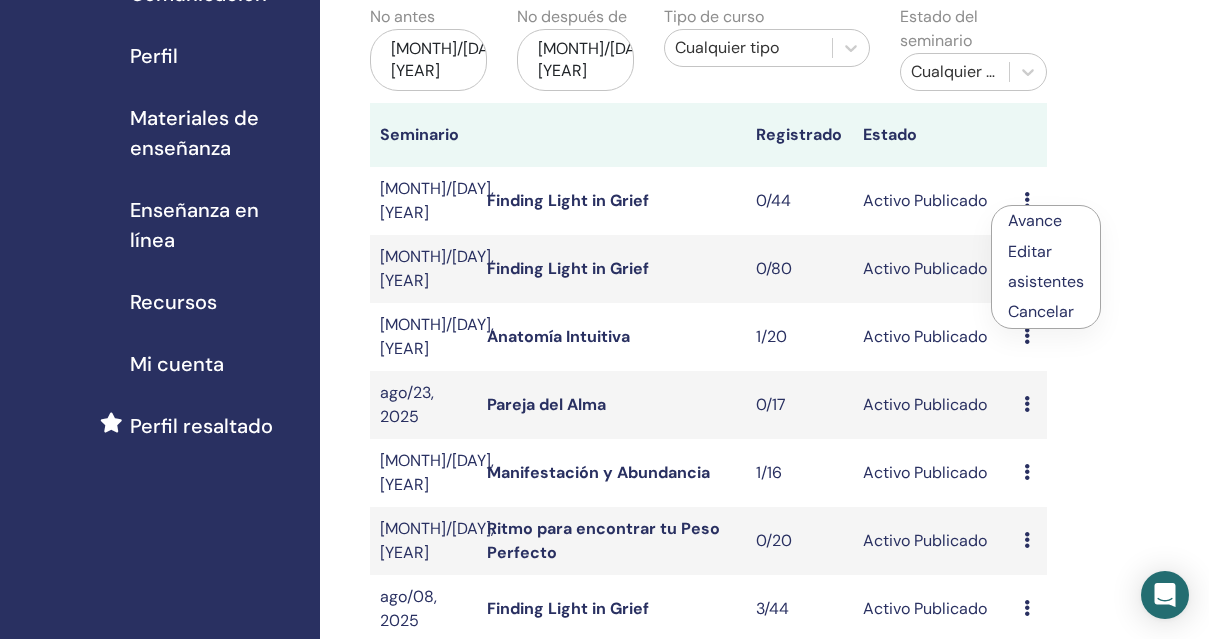 click on "asistentes" at bounding box center [1046, 281] 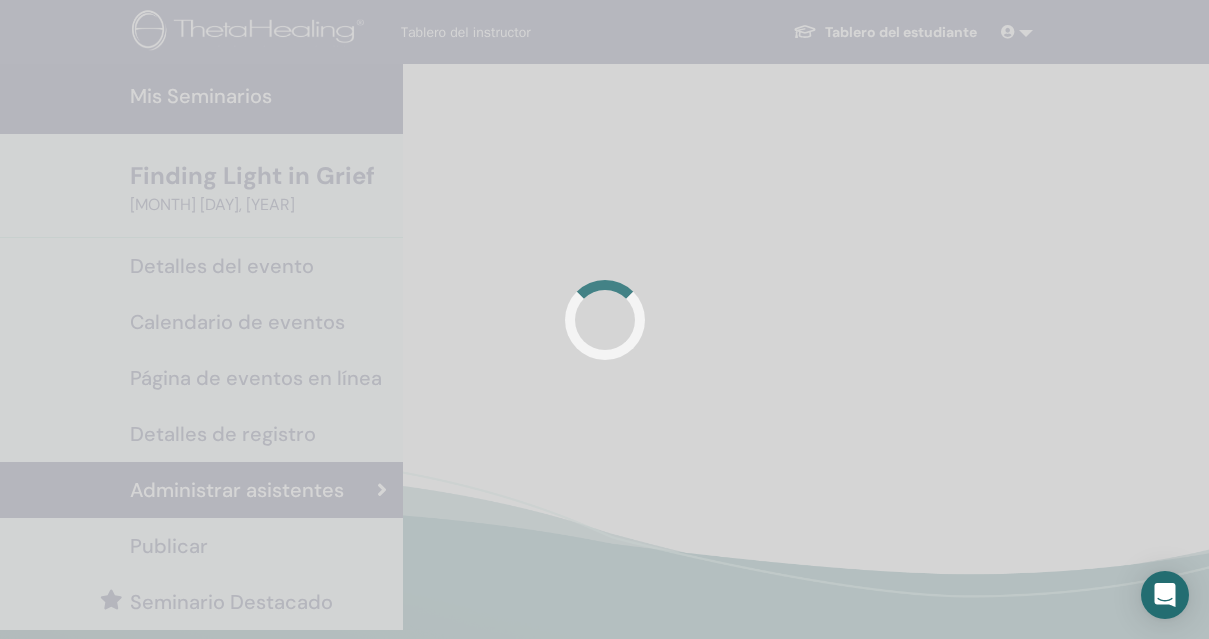 scroll, scrollTop: 0, scrollLeft: 0, axis: both 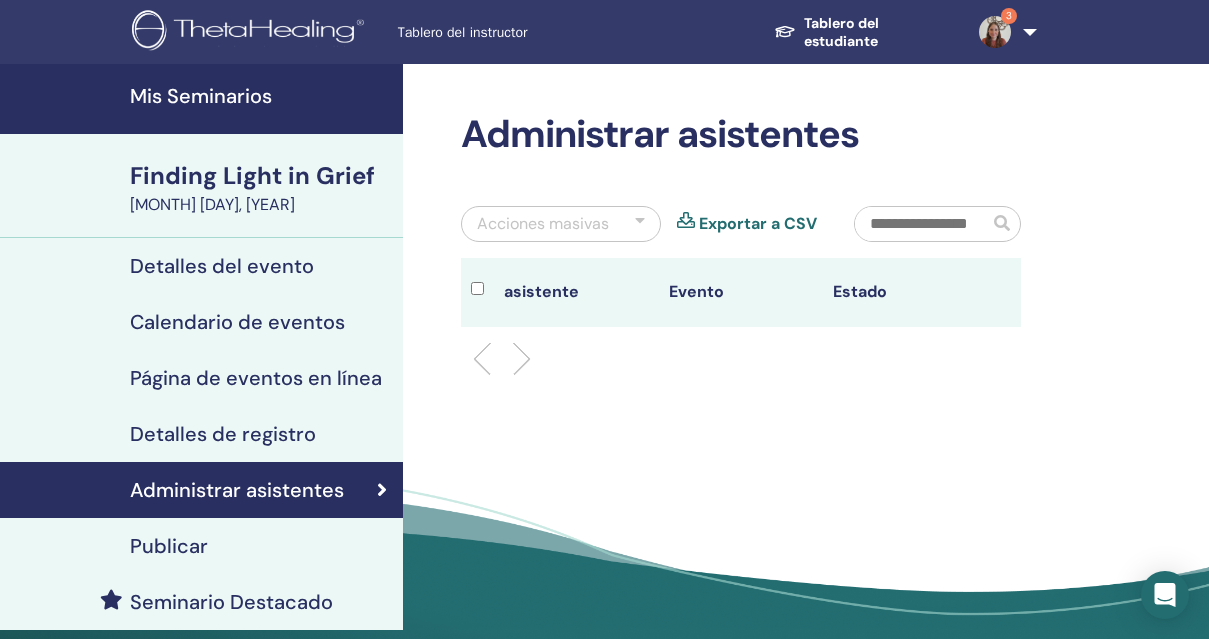 click on "Publicar" at bounding box center [201, 546] 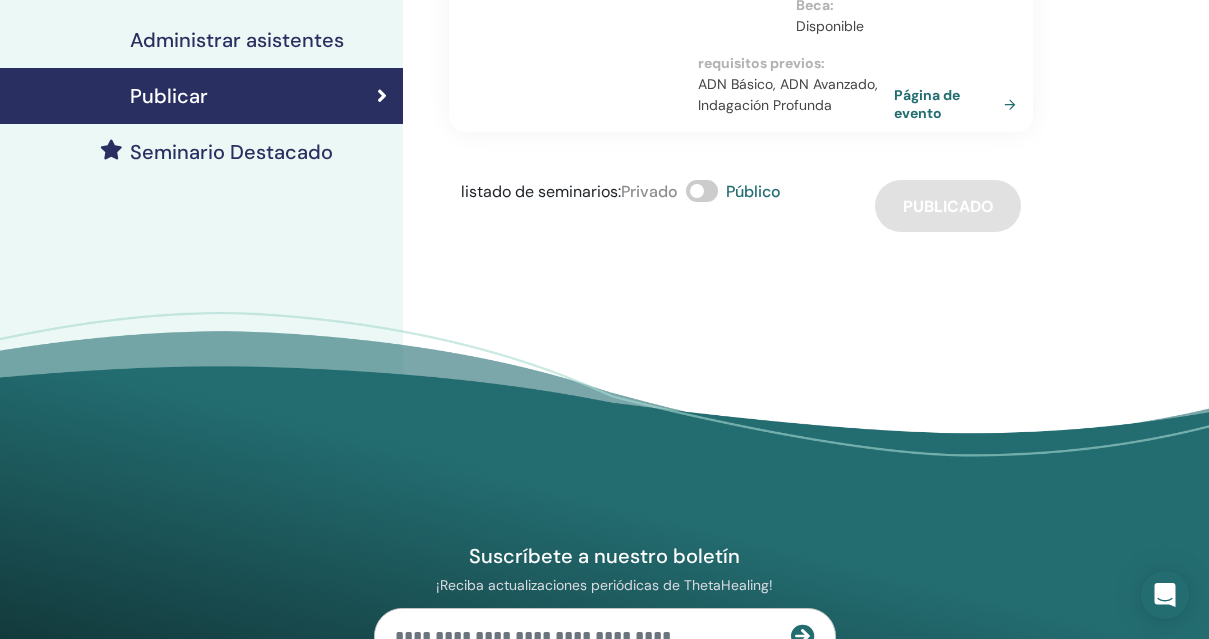 scroll, scrollTop: 292, scrollLeft: 0, axis: vertical 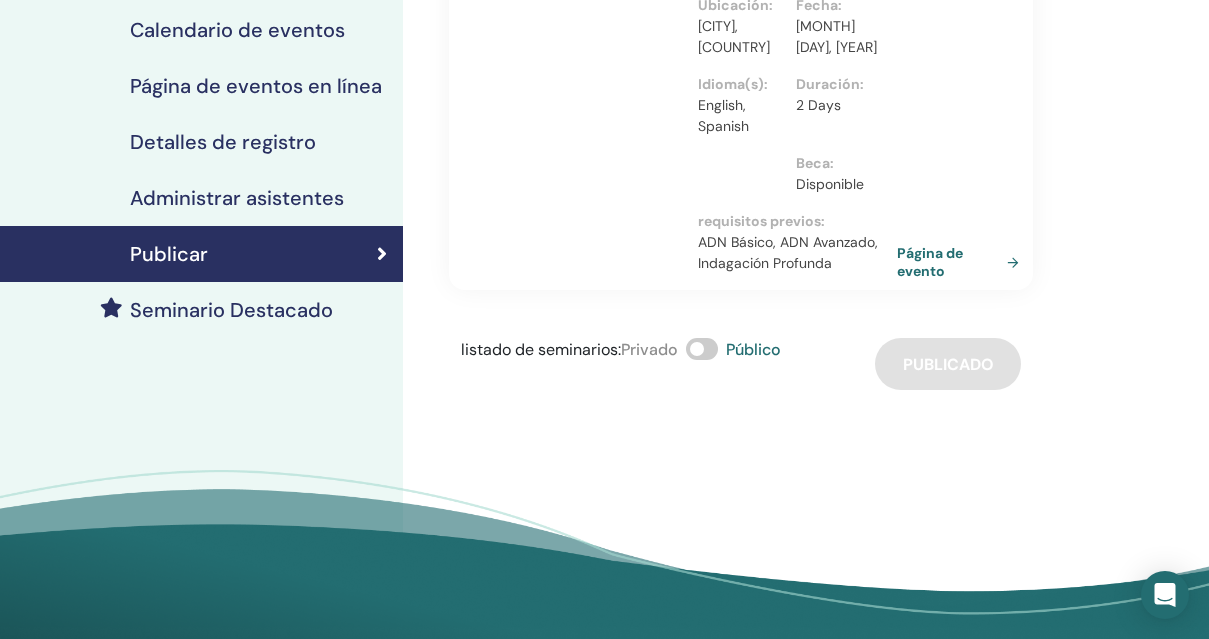 click on "Página de evento" at bounding box center [962, 262] 